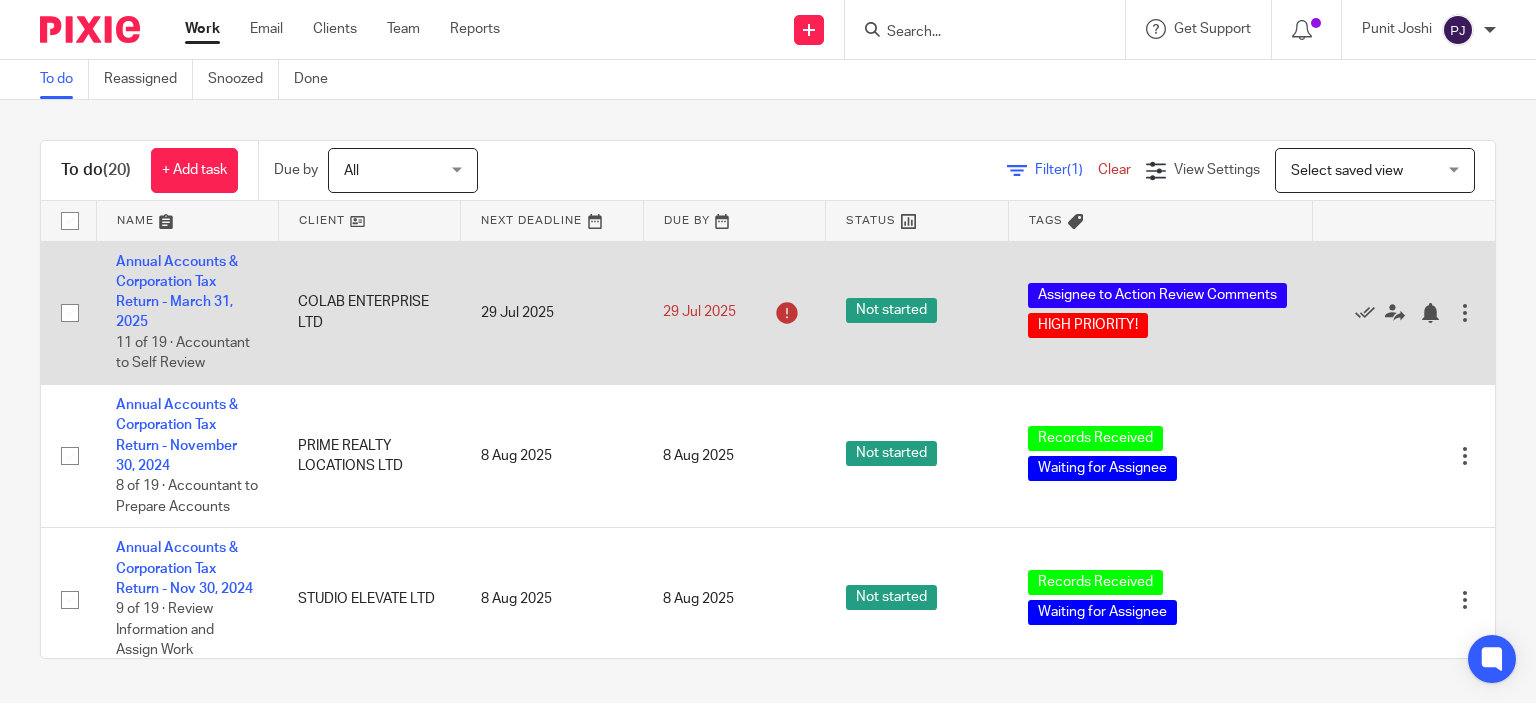 scroll, scrollTop: 0, scrollLeft: 0, axis: both 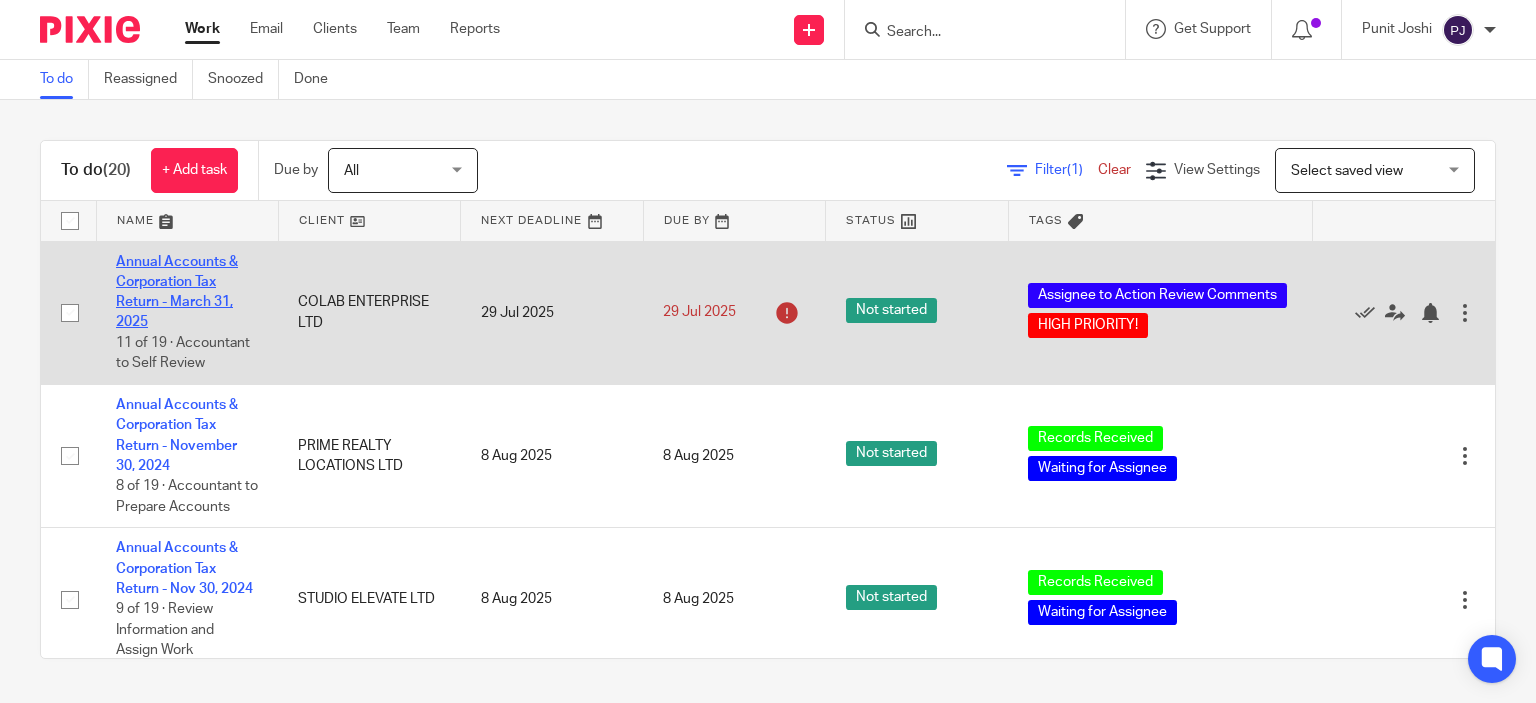 click on "Annual Accounts & Corporation Tax Return - March 31, 2025" at bounding box center [177, 292] 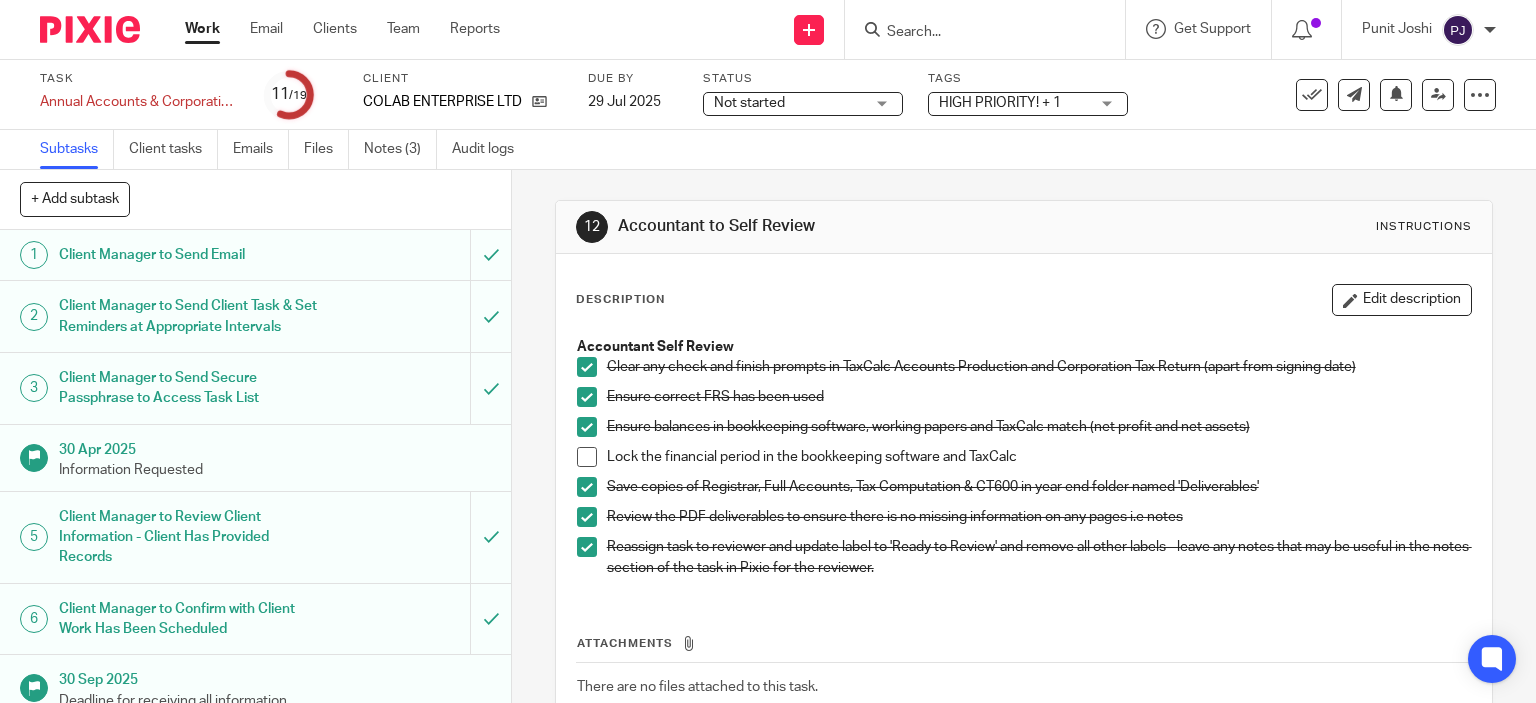 scroll, scrollTop: 0, scrollLeft: 0, axis: both 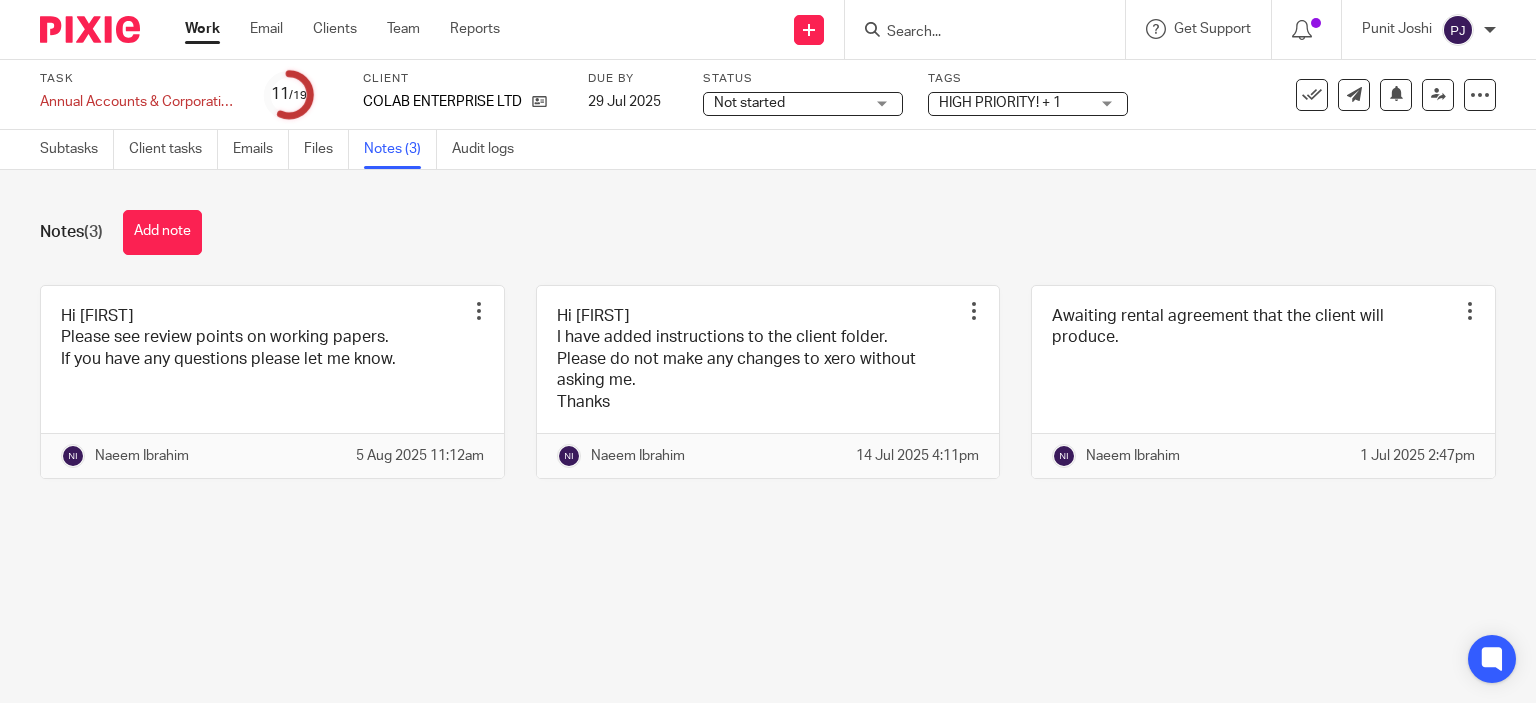 click on "HIGH PRIORITY! + 1" at bounding box center (1000, 103) 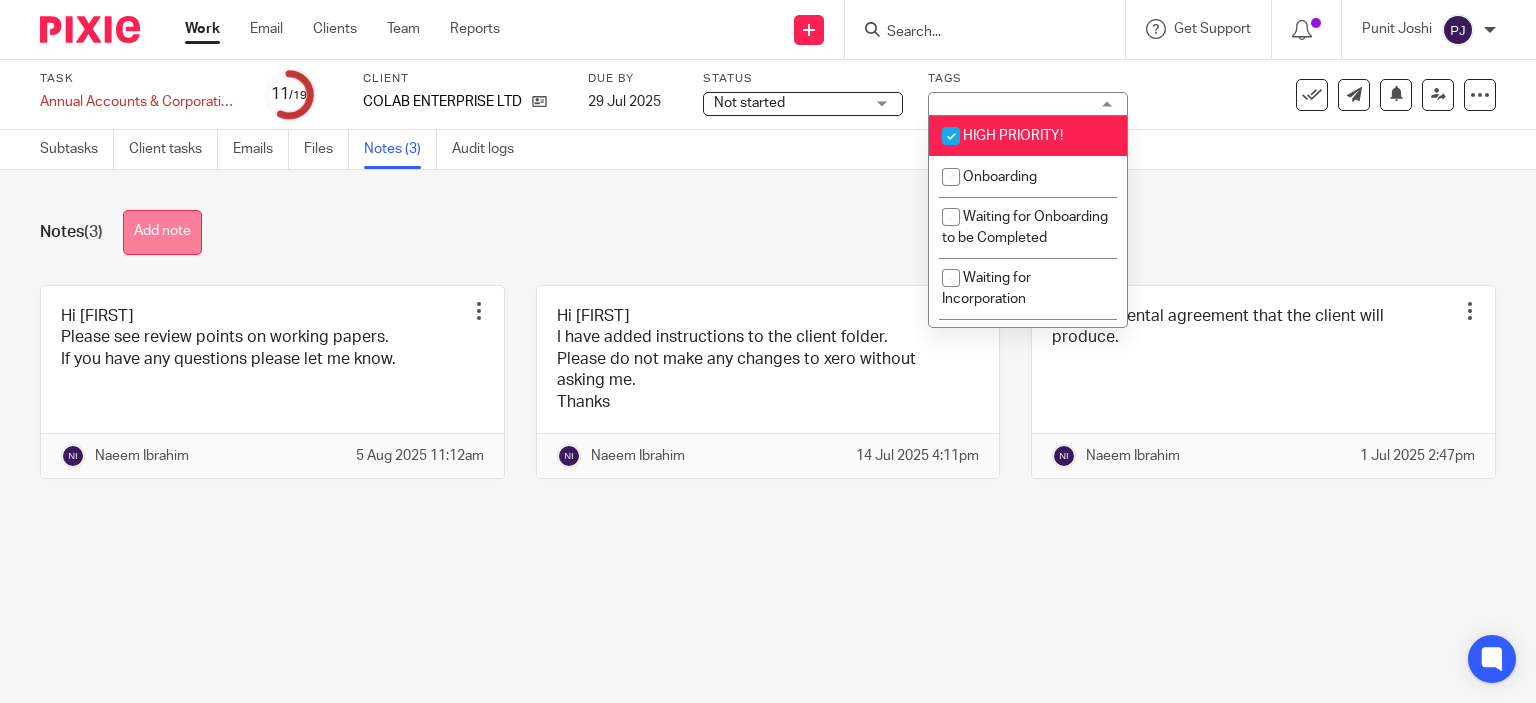 click on "Add note" at bounding box center [162, 232] 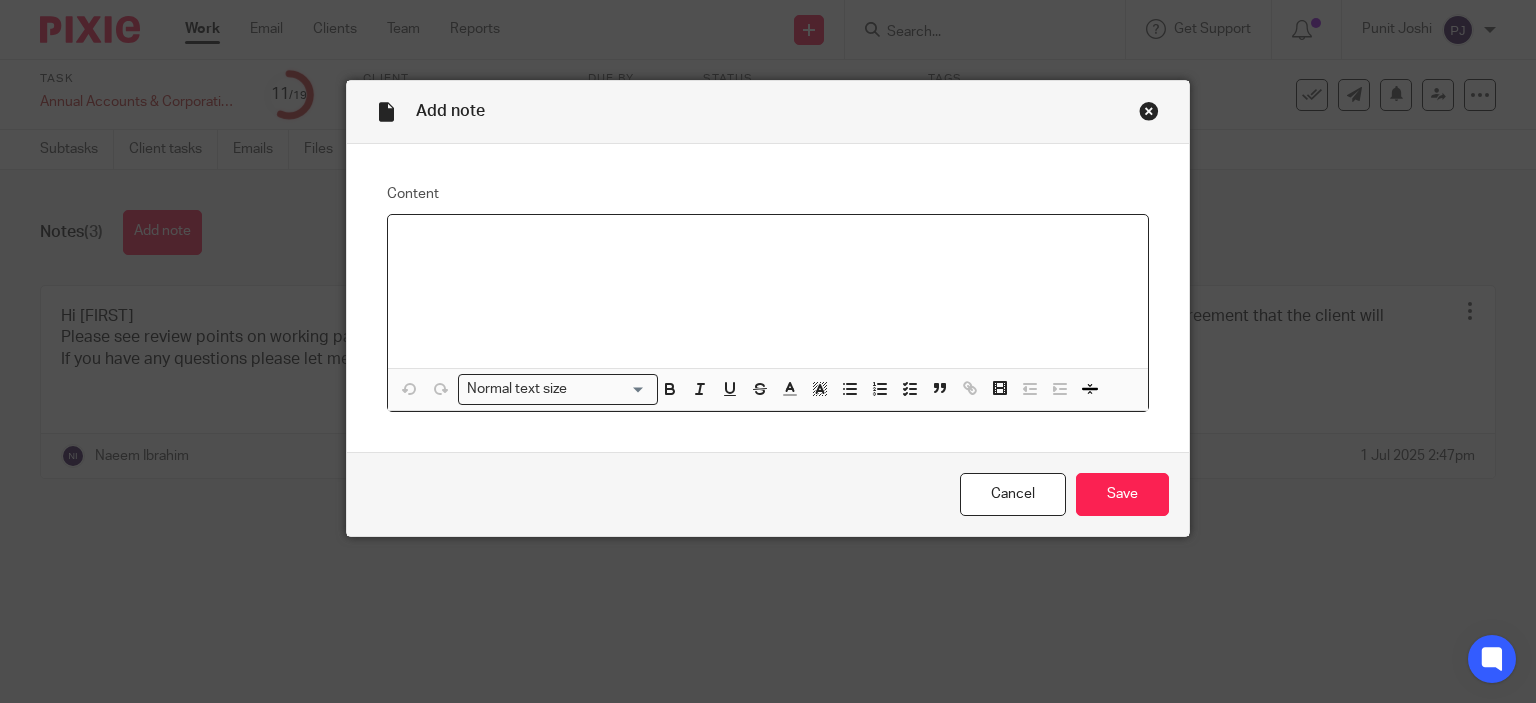 type 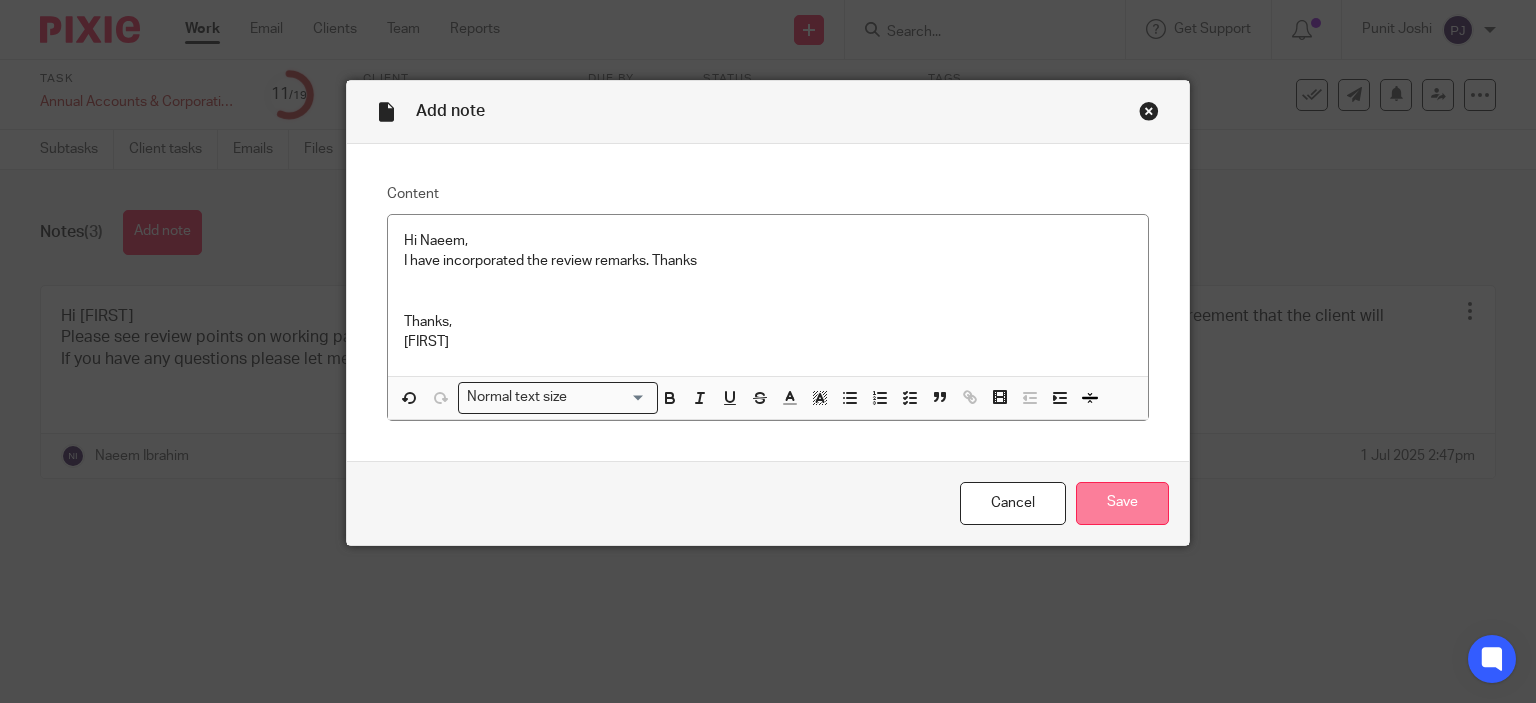 click on "Save" at bounding box center (1122, 503) 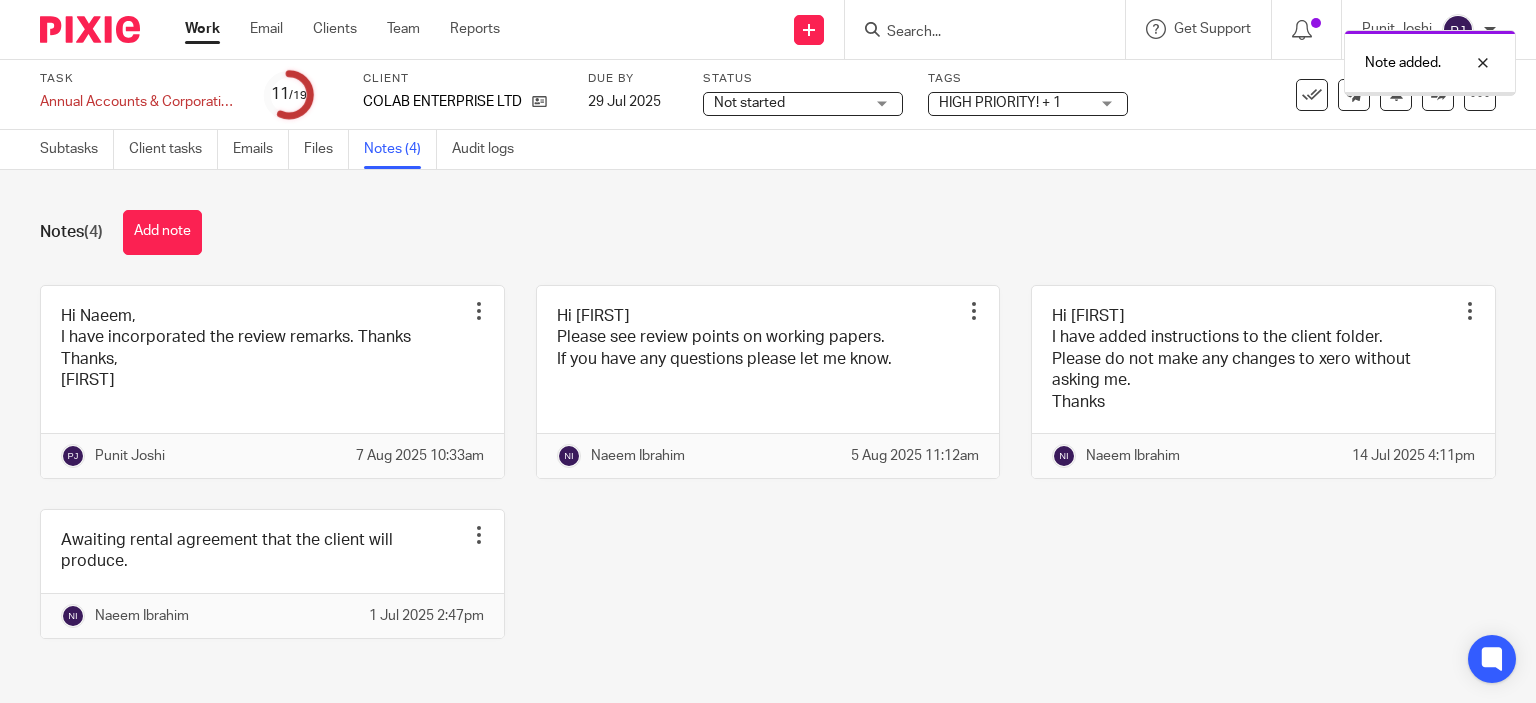 scroll, scrollTop: 0, scrollLeft: 0, axis: both 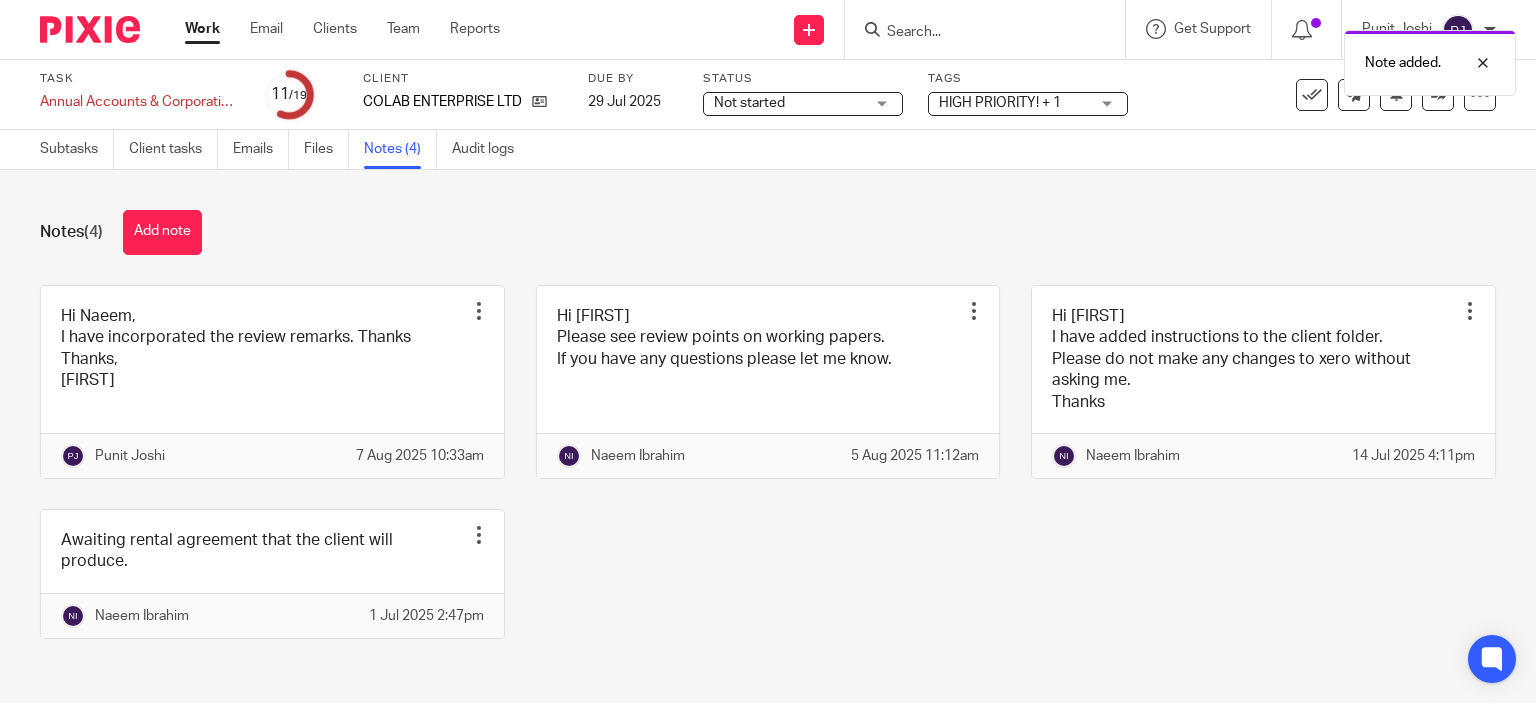 click on "HIGH PRIORITY! + 1" at bounding box center (1028, 104) 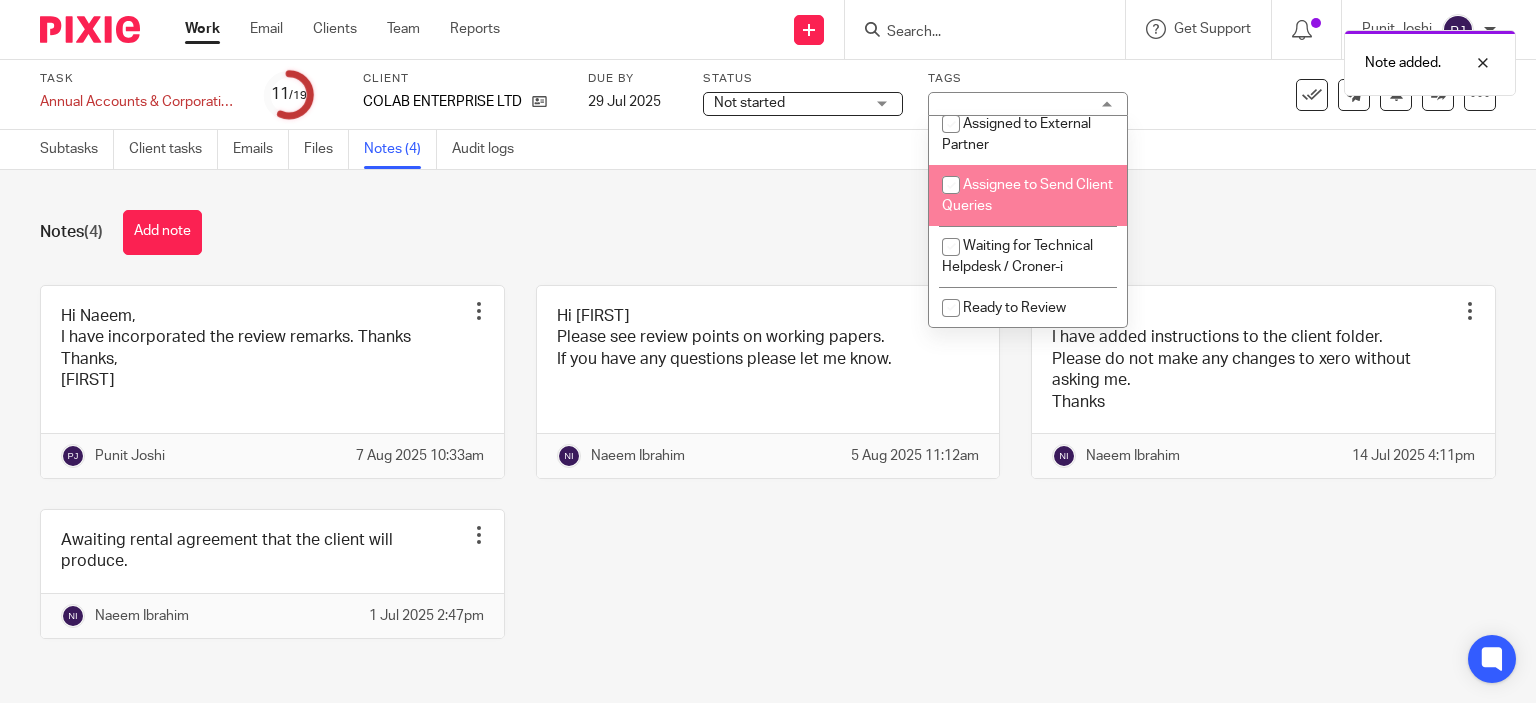scroll, scrollTop: 600, scrollLeft: 0, axis: vertical 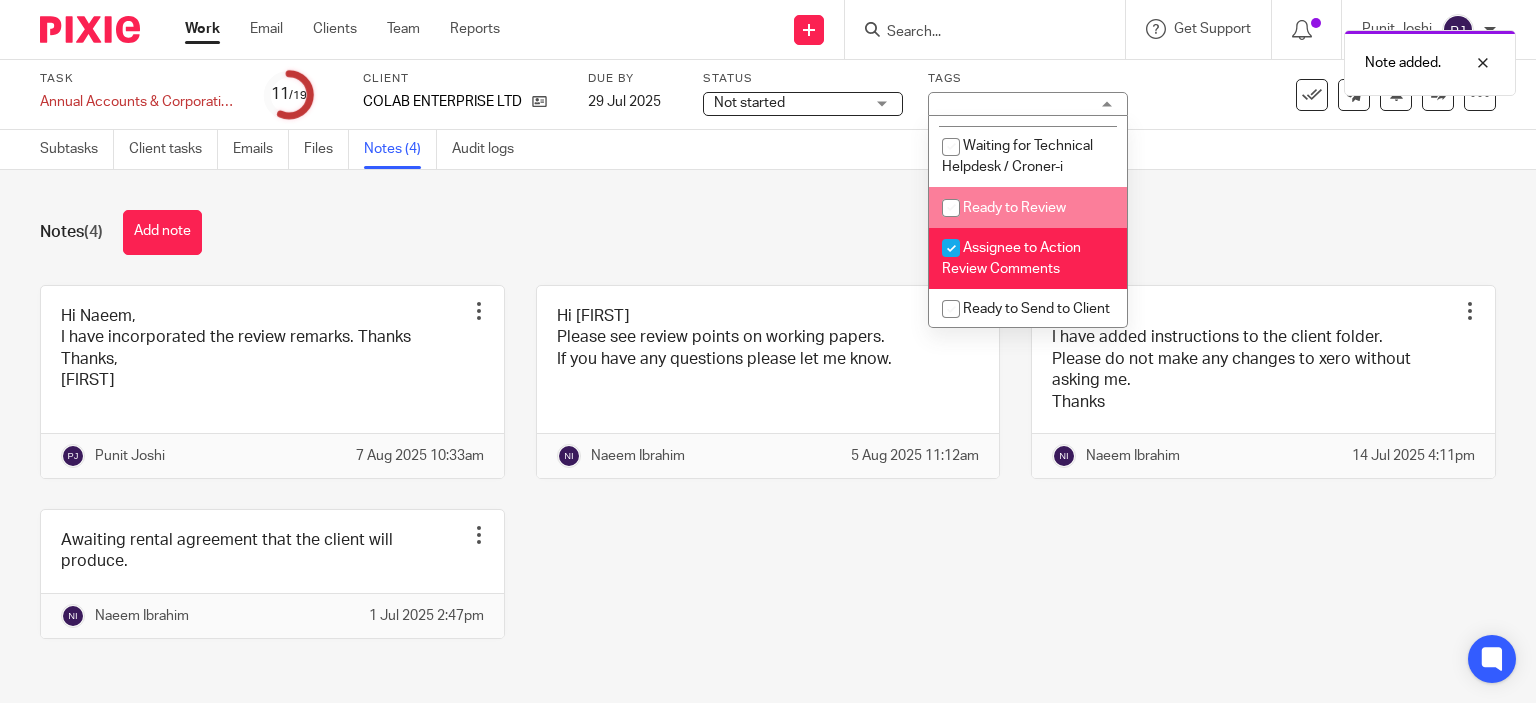click on "Ready to Review" at bounding box center (1028, 207) 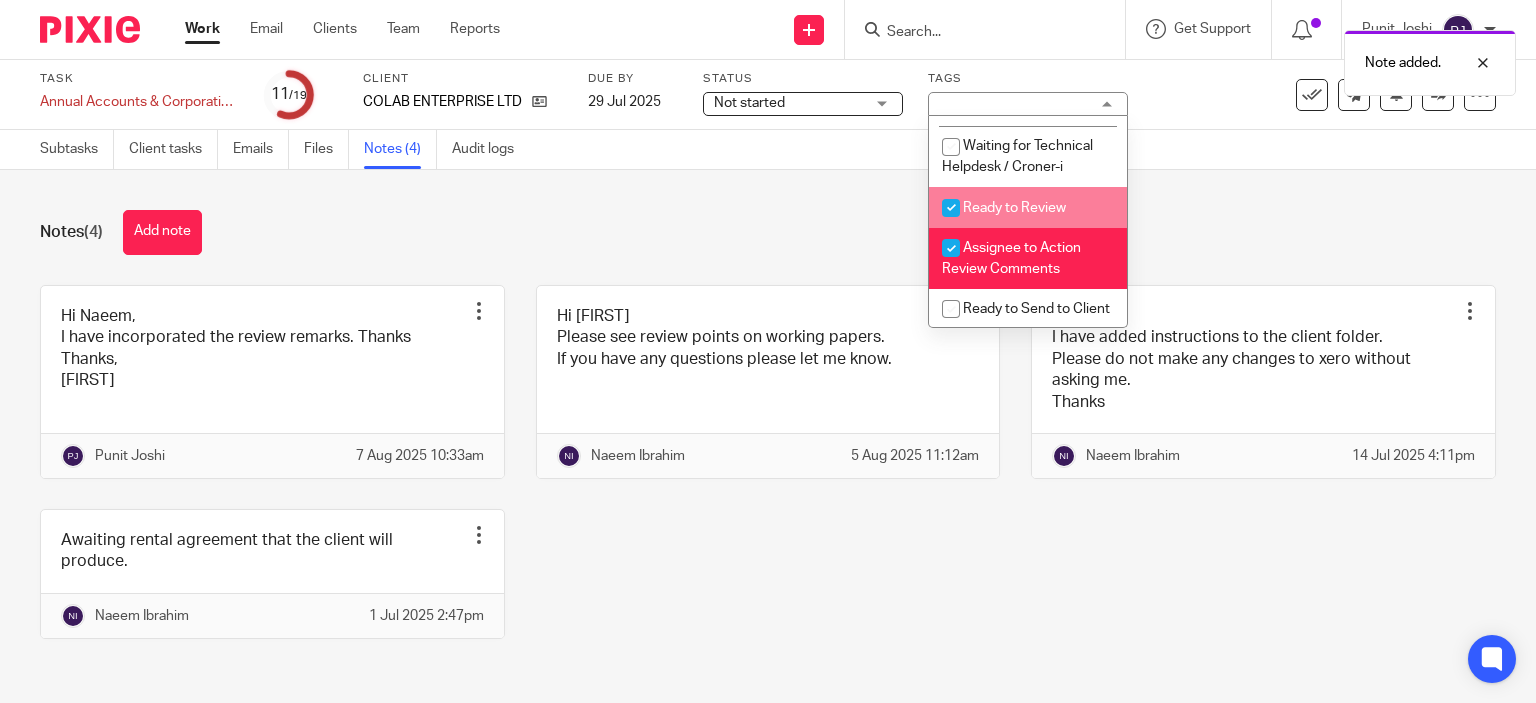 checkbox on "true" 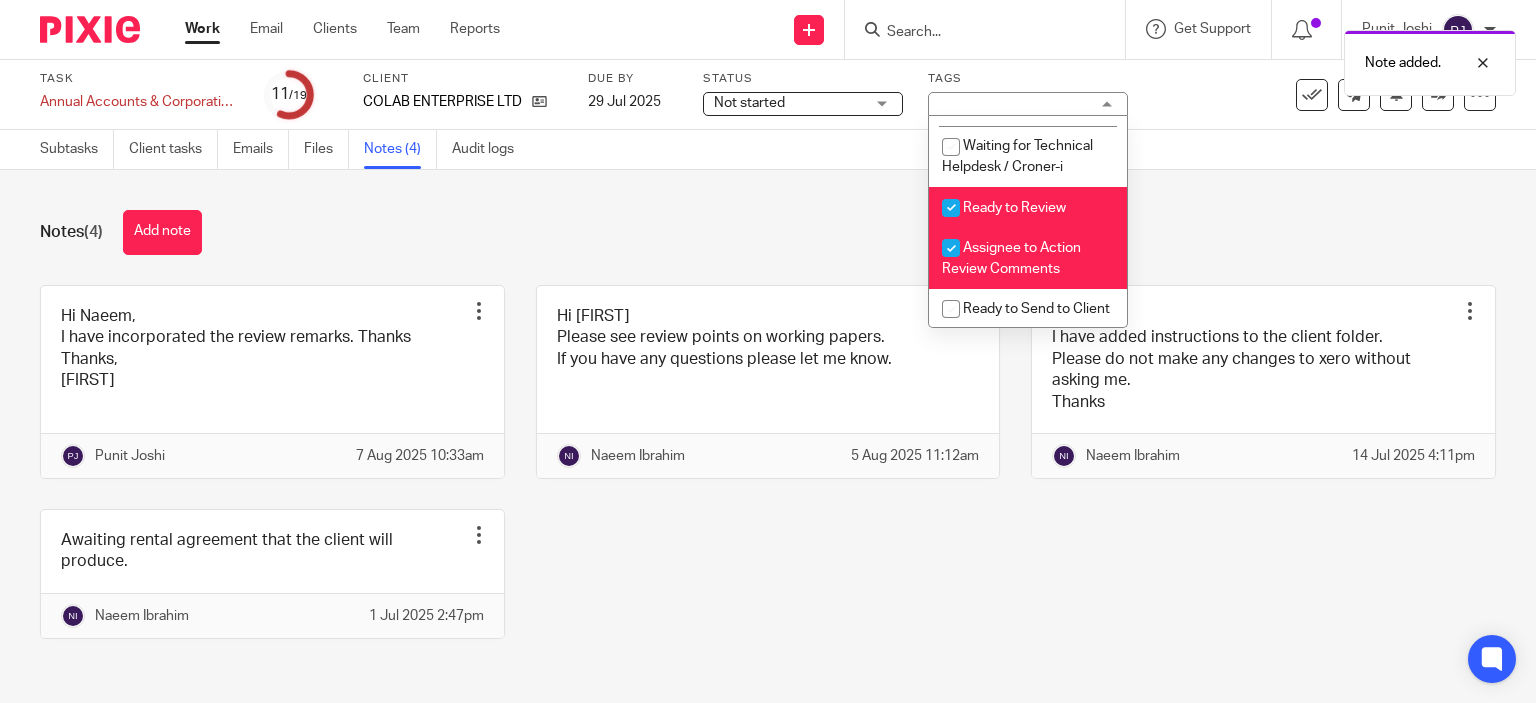 click on "Notes
(4)
Add note" at bounding box center (768, 232) 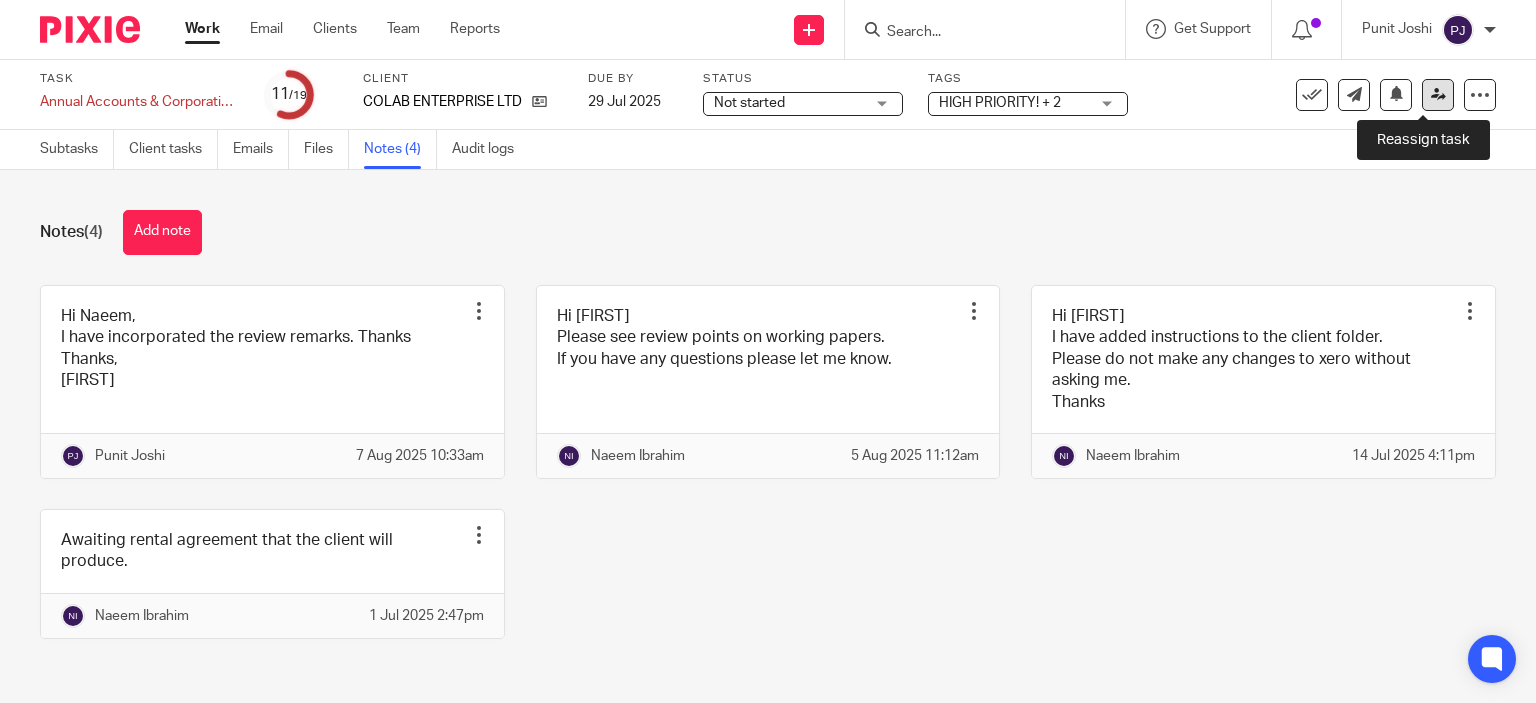 click at bounding box center [1438, 94] 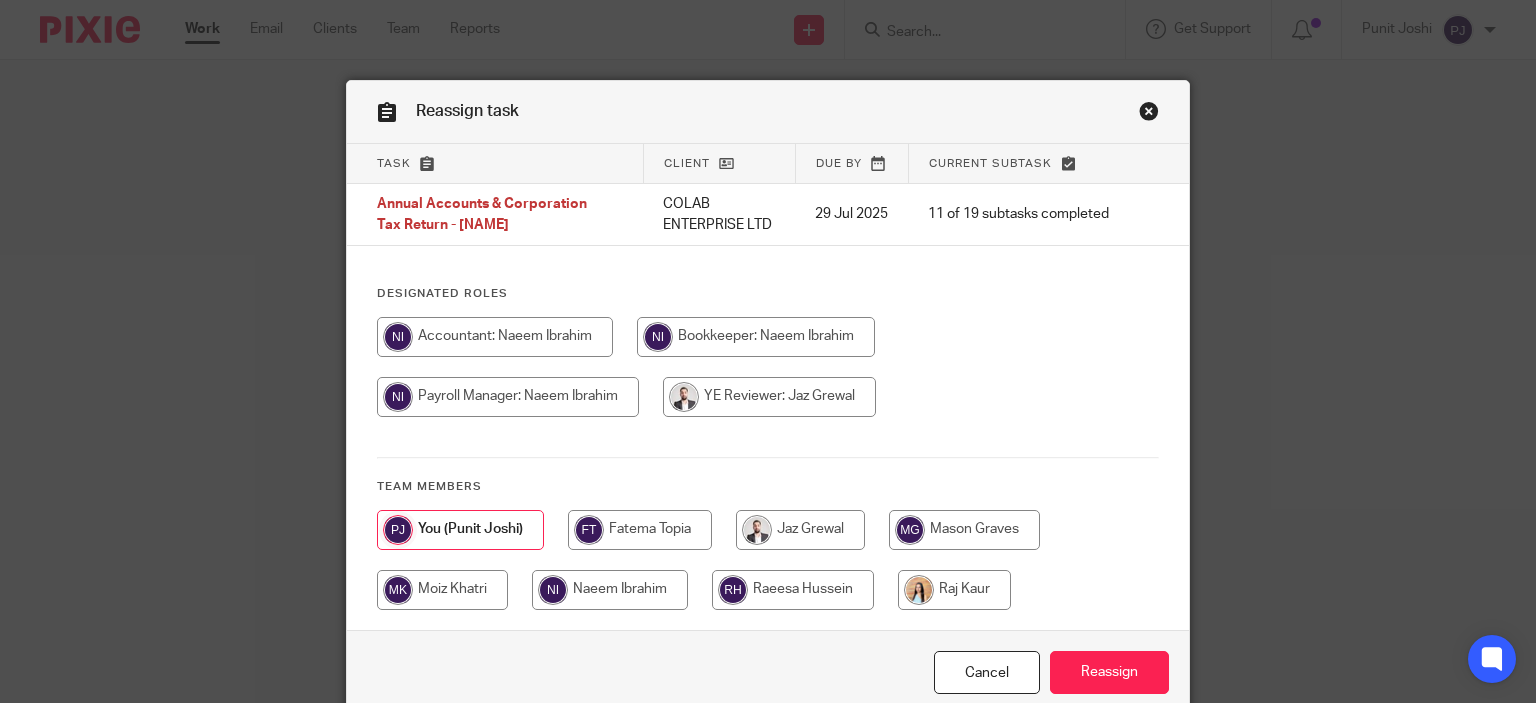 scroll, scrollTop: 0, scrollLeft: 0, axis: both 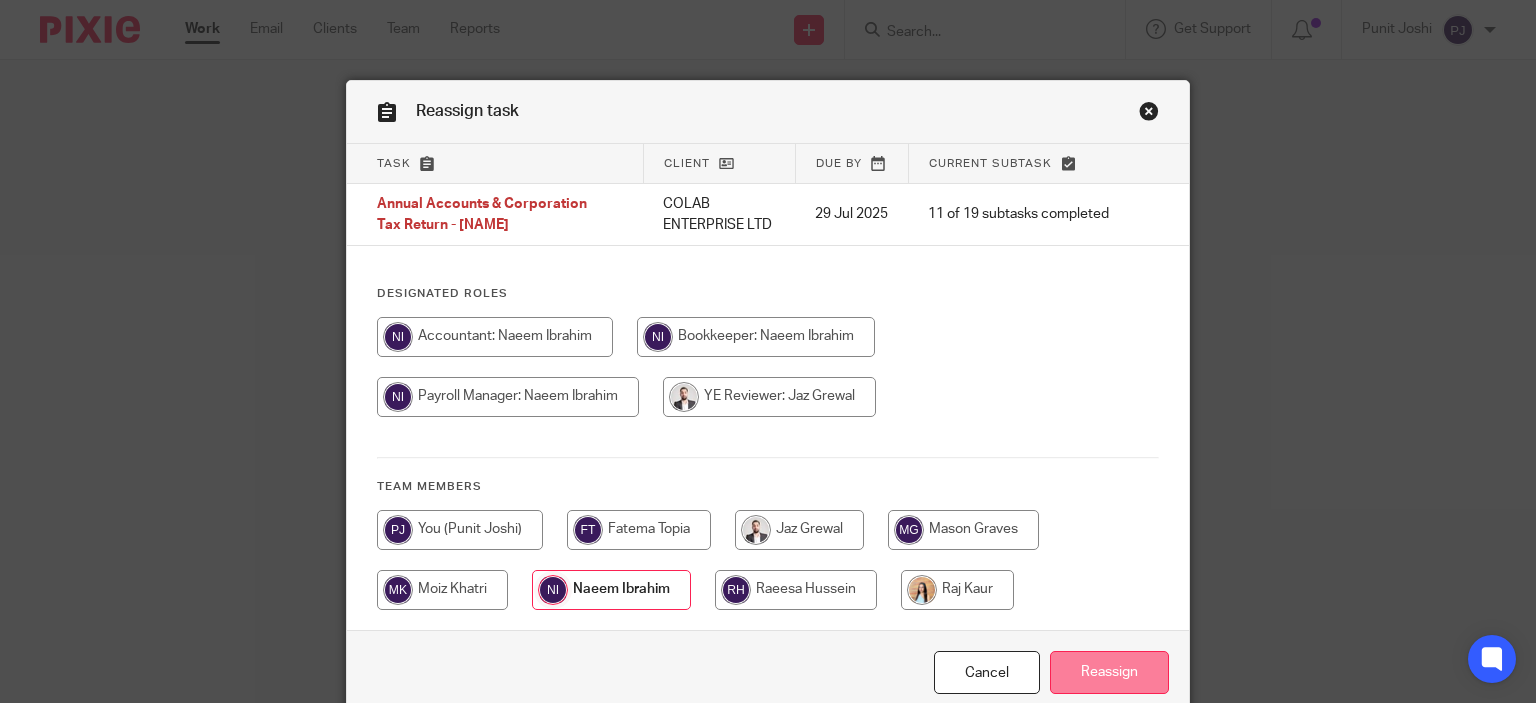 click on "Reassign" at bounding box center (1109, 672) 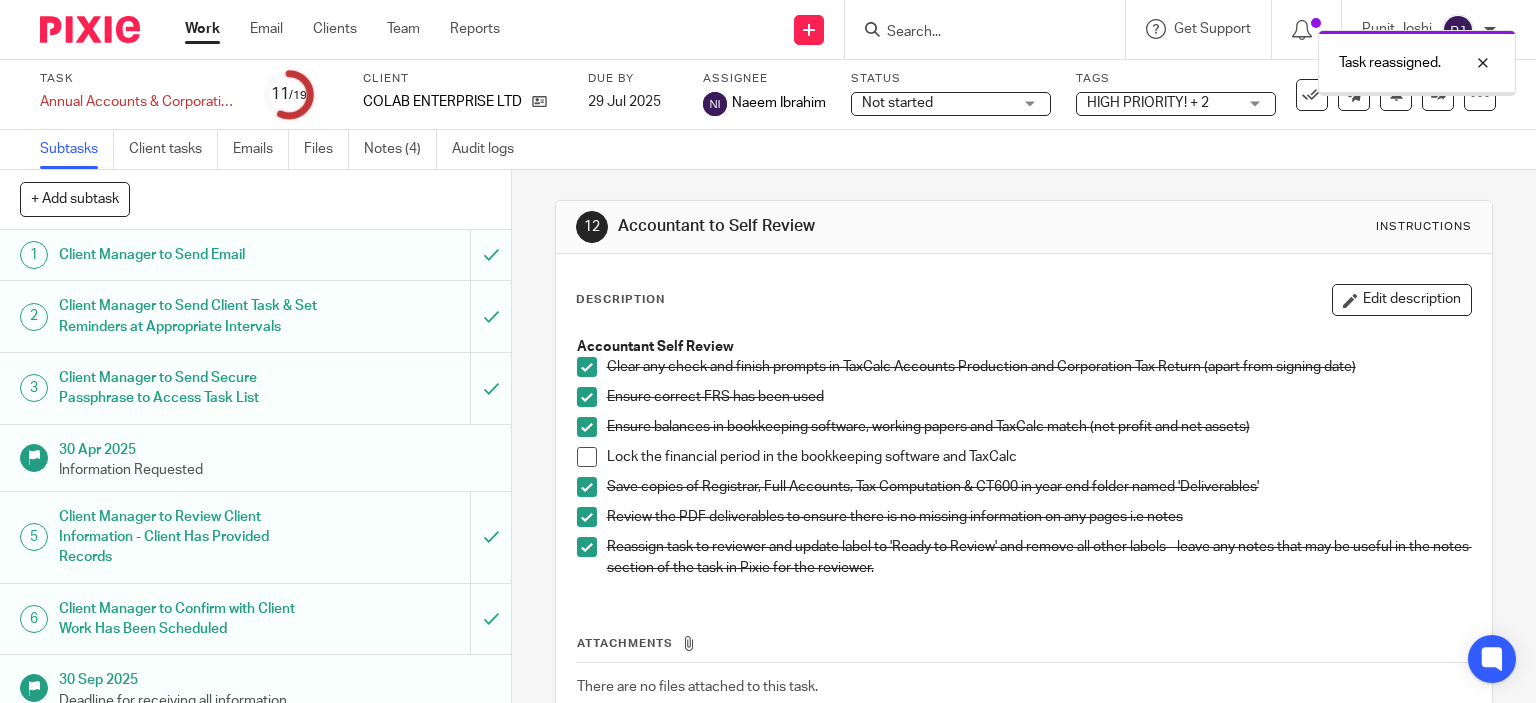 scroll, scrollTop: 0, scrollLeft: 0, axis: both 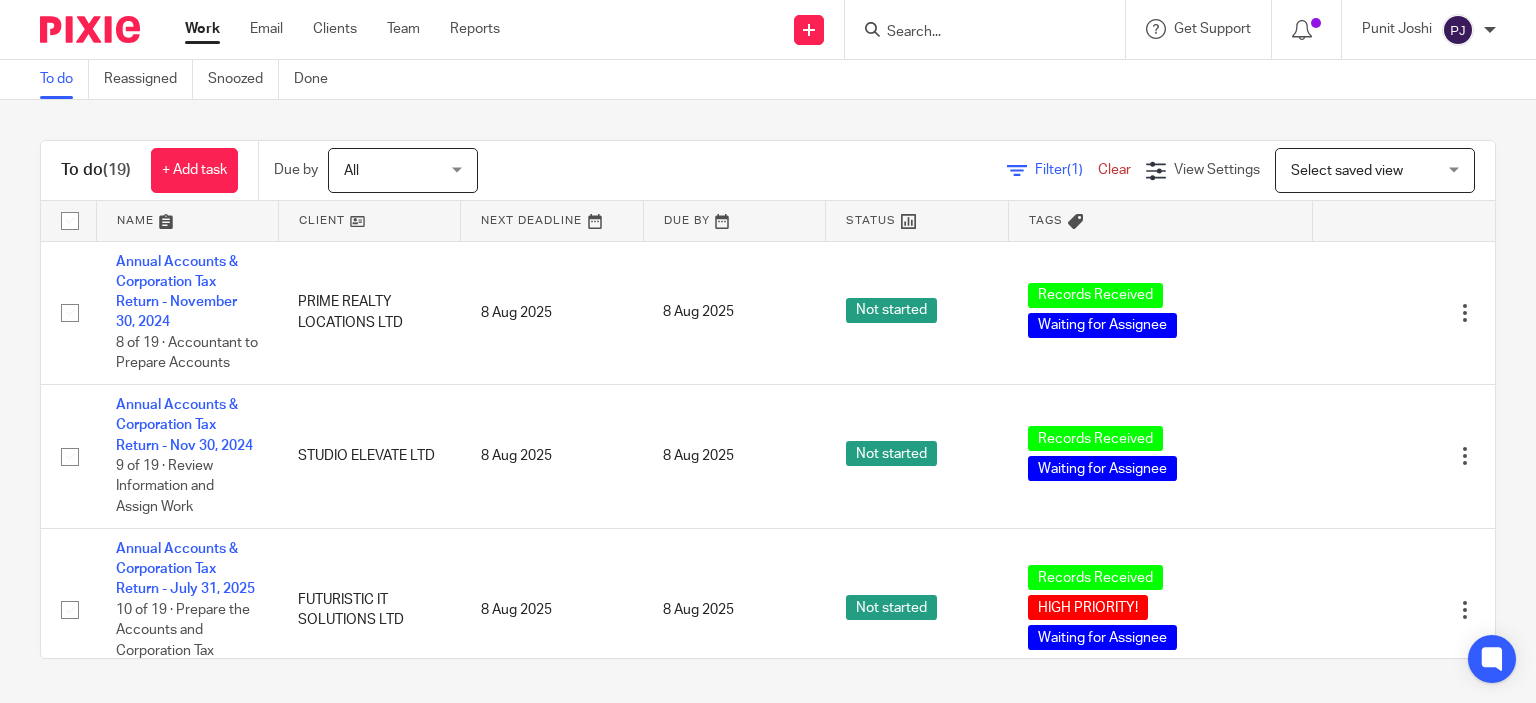 click on "To do
(19)
+ Add task
Due by
All
All
Today
Tomorrow
This week
Next week
This month
Next month
All
all     Filter
(1) Clear     View Settings   View Settings     (1) Filters   Clear   Save     Manage saved views
Select saved view
Select saved view
Select saved view
All unsnoozed tasks
Name     Client     Next Deadline     Due By     Status   Tags
No client selected
No client selected
AA PRINT LTD
AARI INVESTMENTS LTD
[FIRST] [LAST]
A.CASTLE PLASTERING LTD
ACID RAIN LTD" at bounding box center (768, 399) 